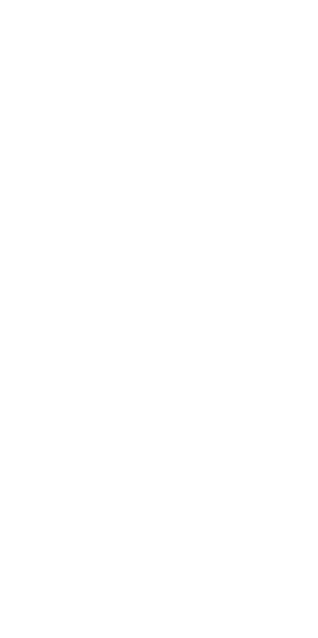 scroll, scrollTop: 0, scrollLeft: 0, axis: both 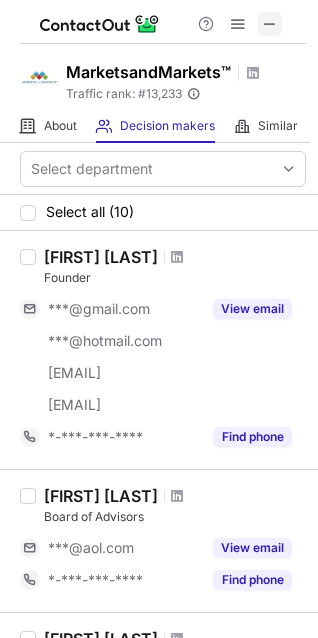 click at bounding box center (270, 24) 